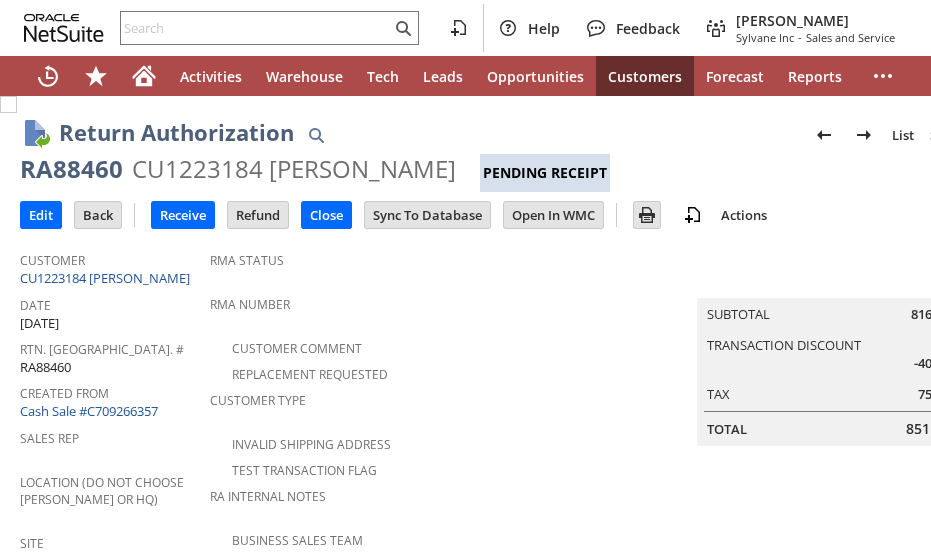 scroll, scrollTop: 0, scrollLeft: 0, axis: both 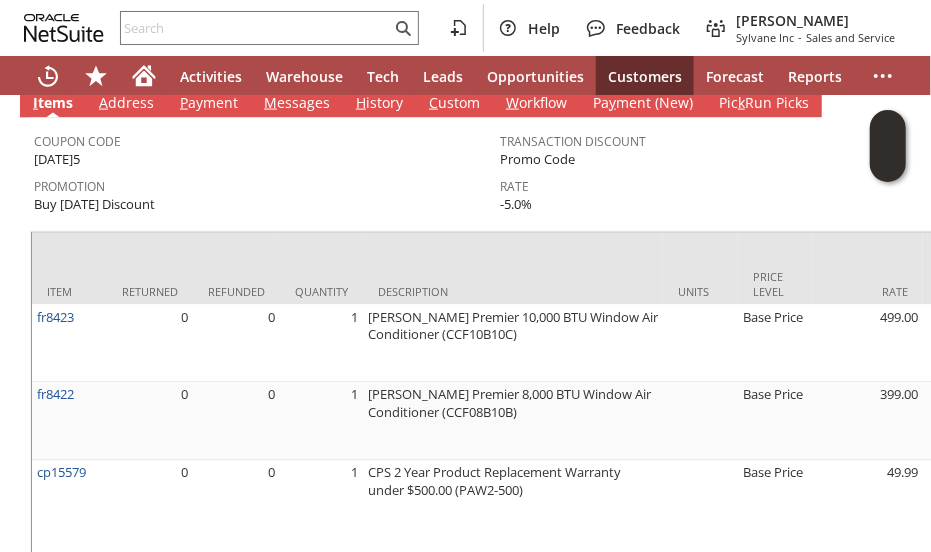 click on "Promotion" at bounding box center [262, 183] 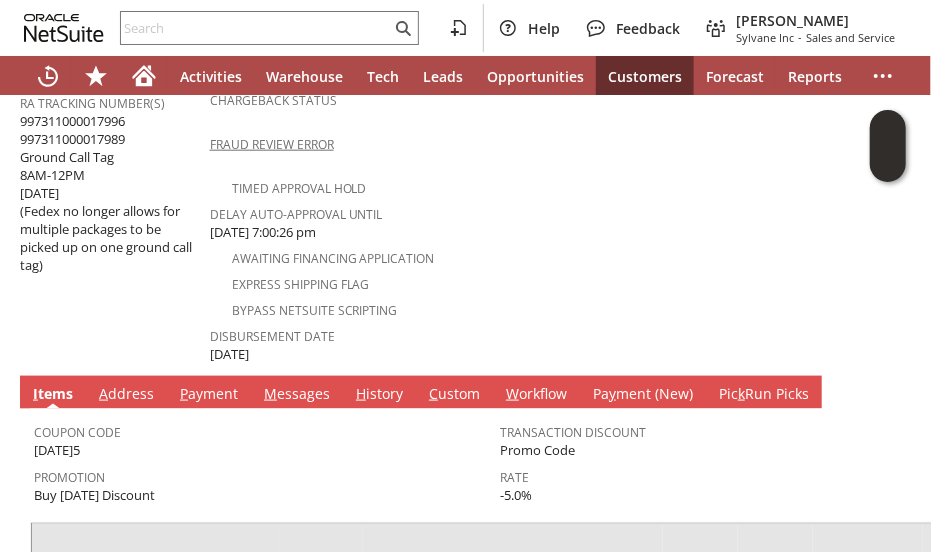 scroll, scrollTop: 754, scrollLeft: 0, axis: vertical 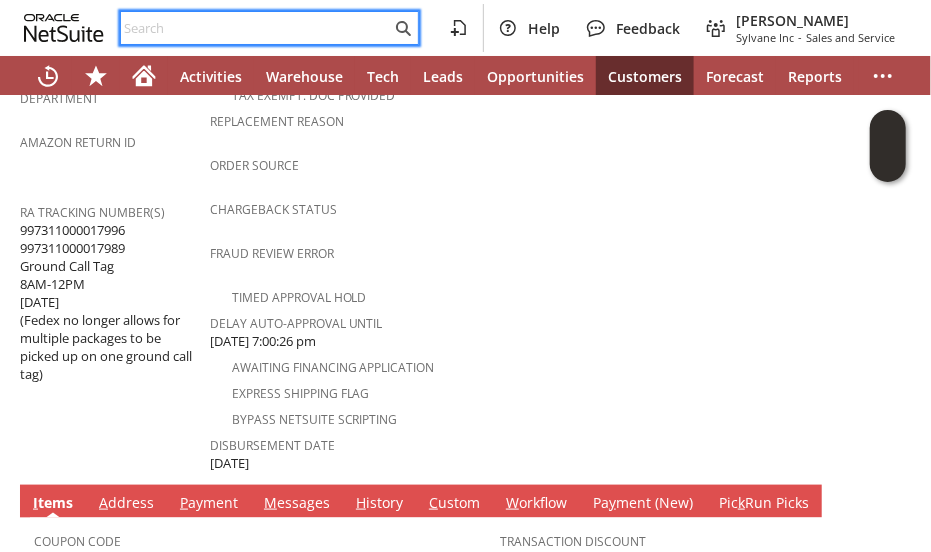 click at bounding box center [256, 28] 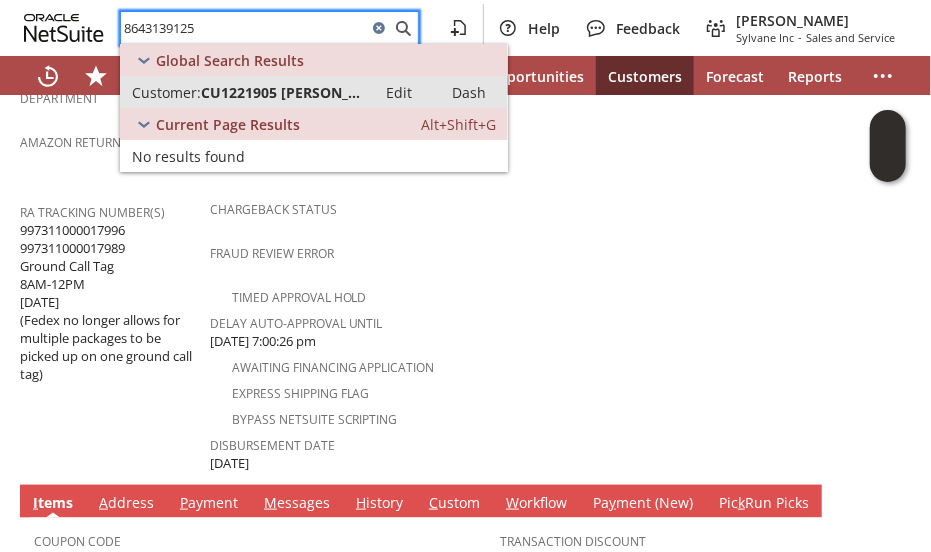 type on "8643139125" 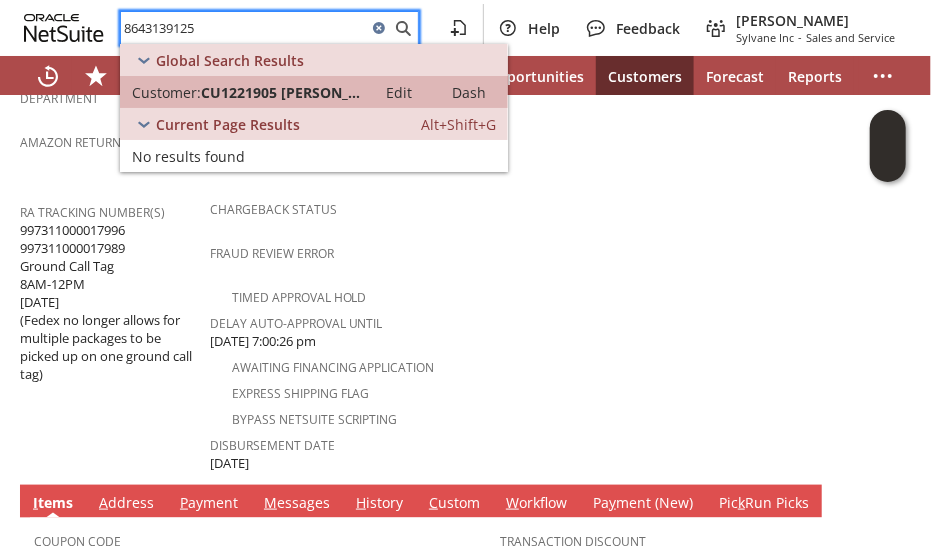 click on "CU1221905 [PERSON_NAME]" at bounding box center (282, 92) 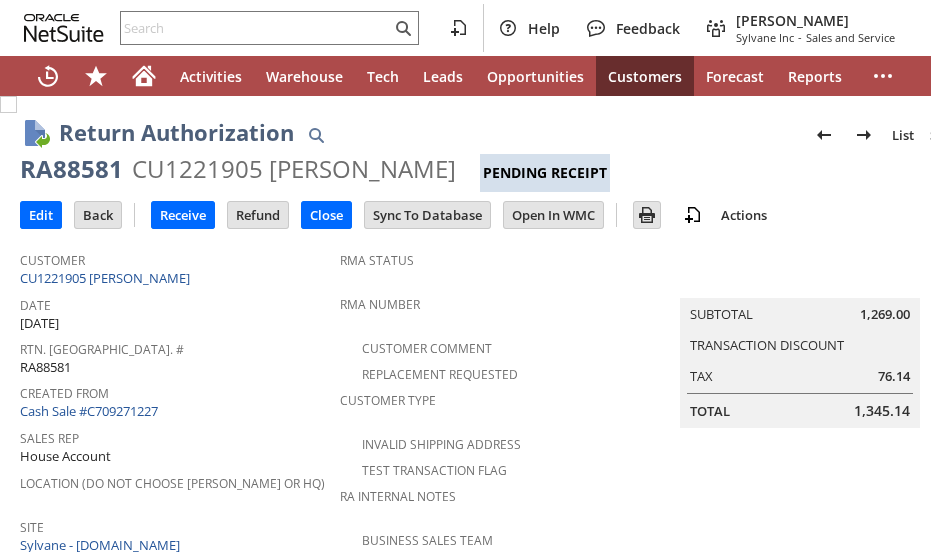 scroll, scrollTop: 0, scrollLeft: 0, axis: both 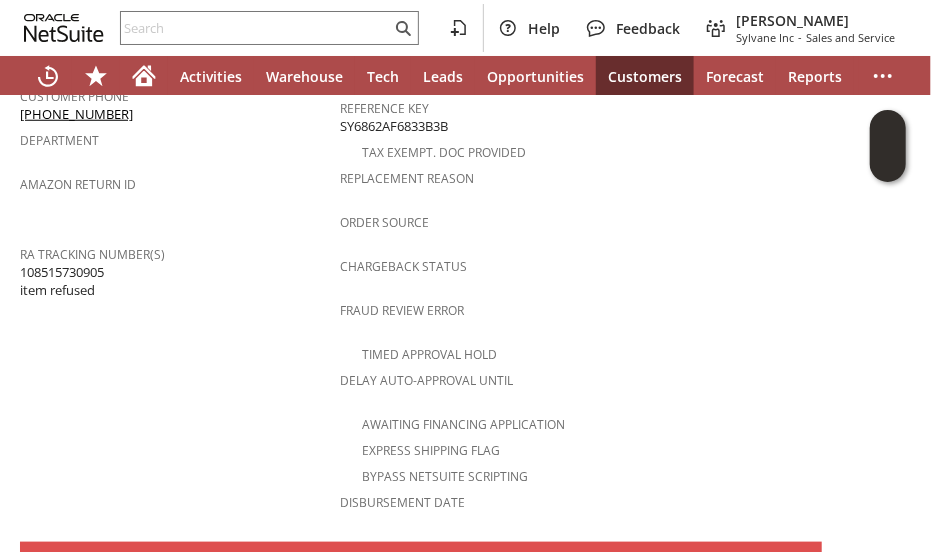 click on "Customer
CU1221905 [PERSON_NAME]
Date
[DATE]
[GEOGRAPHIC_DATA]. [GEOGRAPHIC_DATA]. #
RA88581
Created From
Cash Sale #C709271227
Sales Rep
House Account
Location (Do Not Choose [PERSON_NAME] or HQ)
Site
Sylvane - [DOMAIN_NAME]
Memo
item refused, requesting refund
Reason For Return
No longer needed/wanted
Order Amount
Customer Comments / Special Instructions
PO #
Customer Phone
[PHONE_NUMBER]
Department" at bounding box center (180, 47) 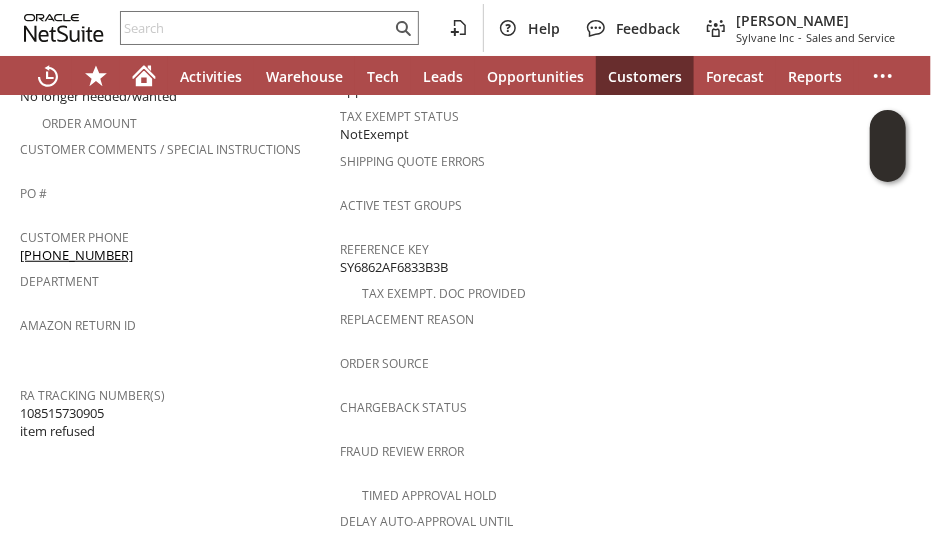 scroll, scrollTop: 534, scrollLeft: 0, axis: vertical 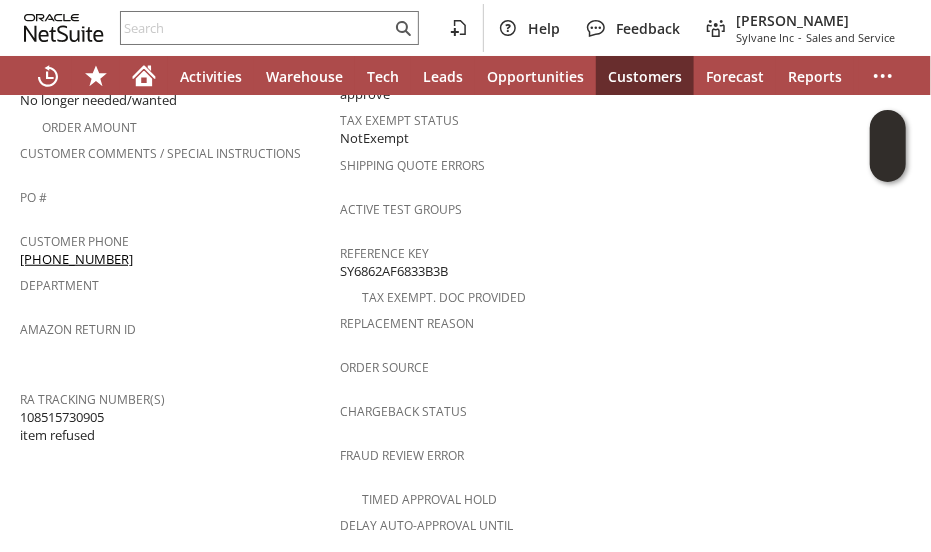 click on "108515730905 item refused" at bounding box center (62, 426) 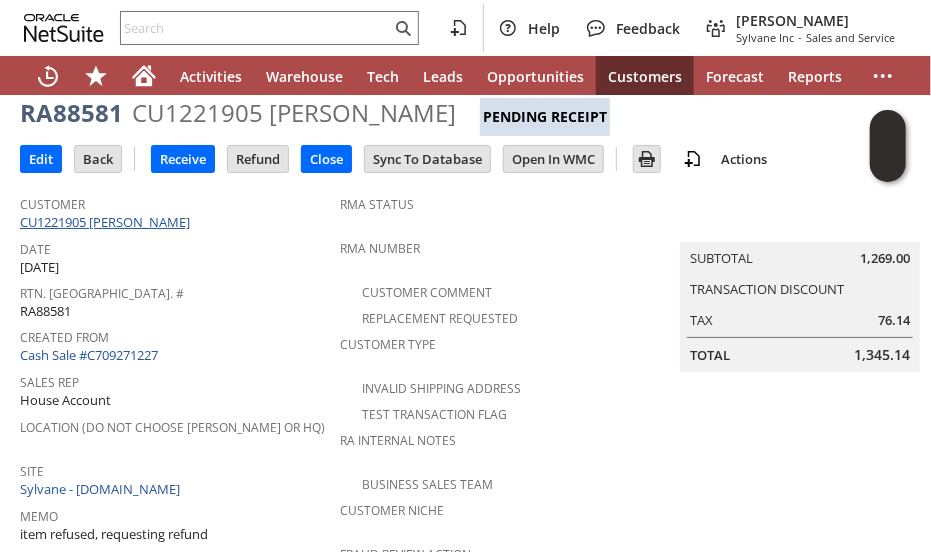 scroll, scrollTop: 54, scrollLeft: 0, axis: vertical 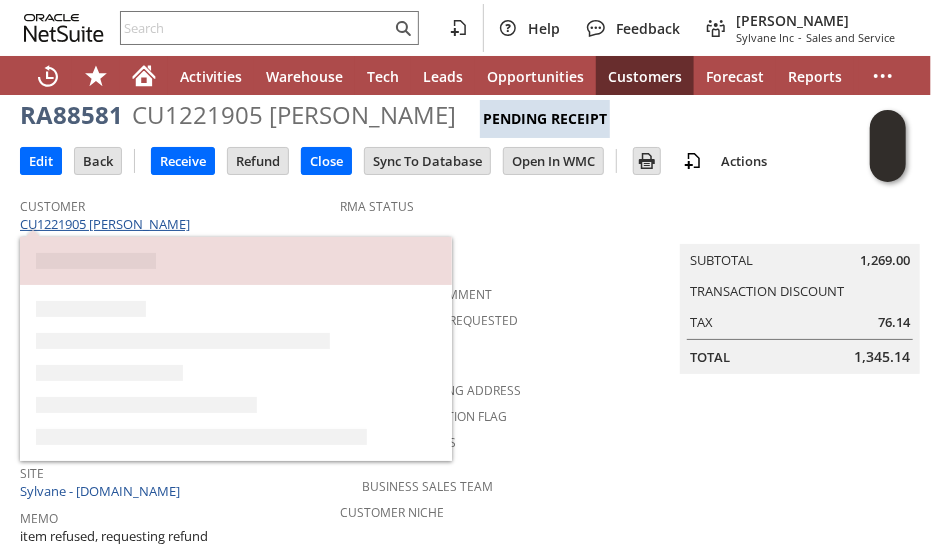 click on "CU1221905 Paul Stroud" at bounding box center (107, 224) 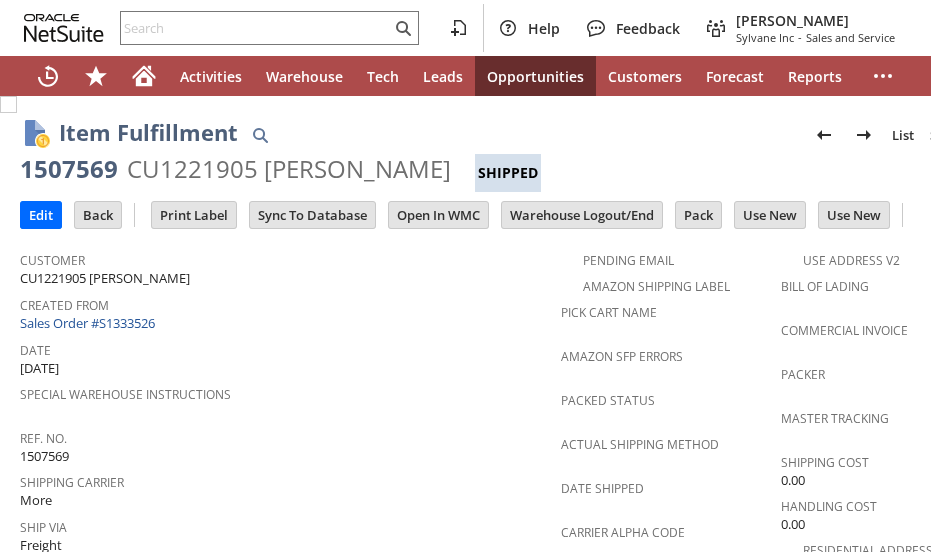 click on "Special Warehouse Instructions" at bounding box center [285, 401] 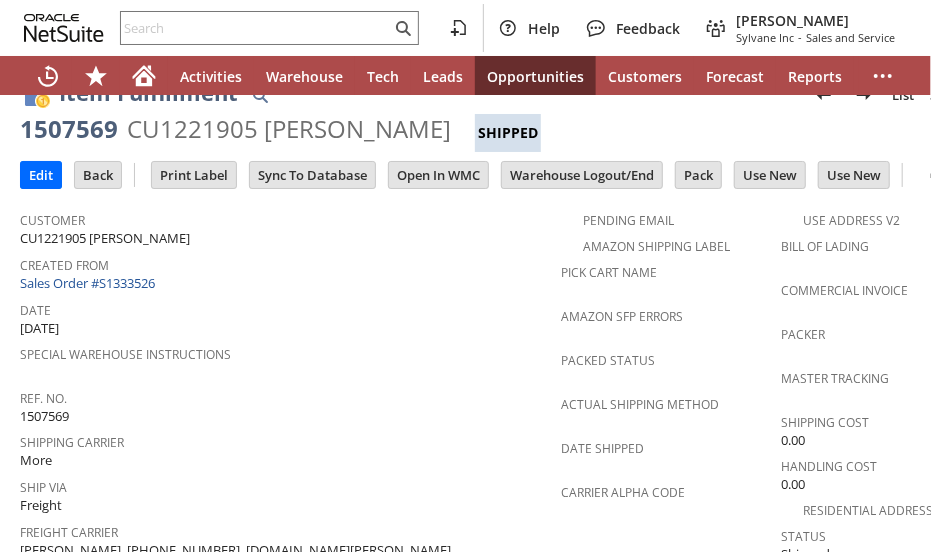 scroll, scrollTop: 378, scrollLeft: 0, axis: vertical 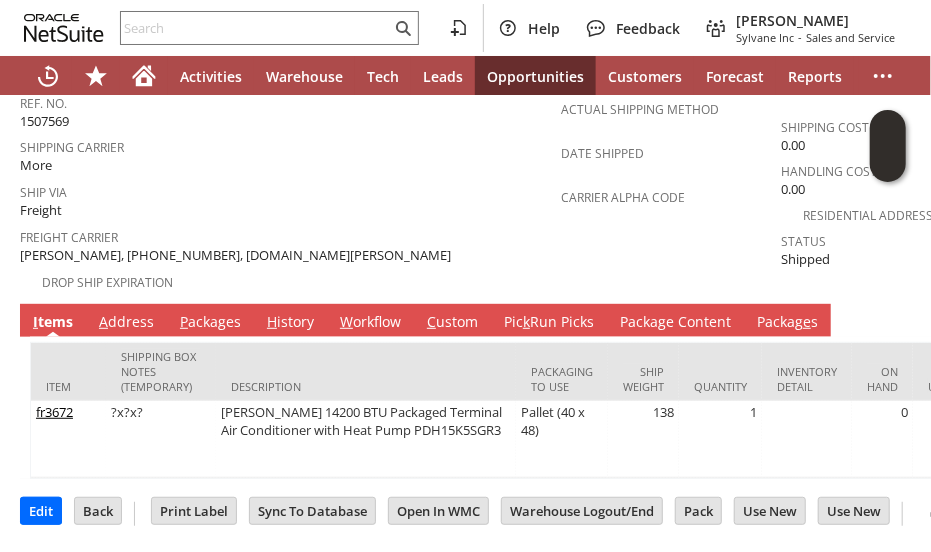 click on "P ackages" at bounding box center [210, 323] 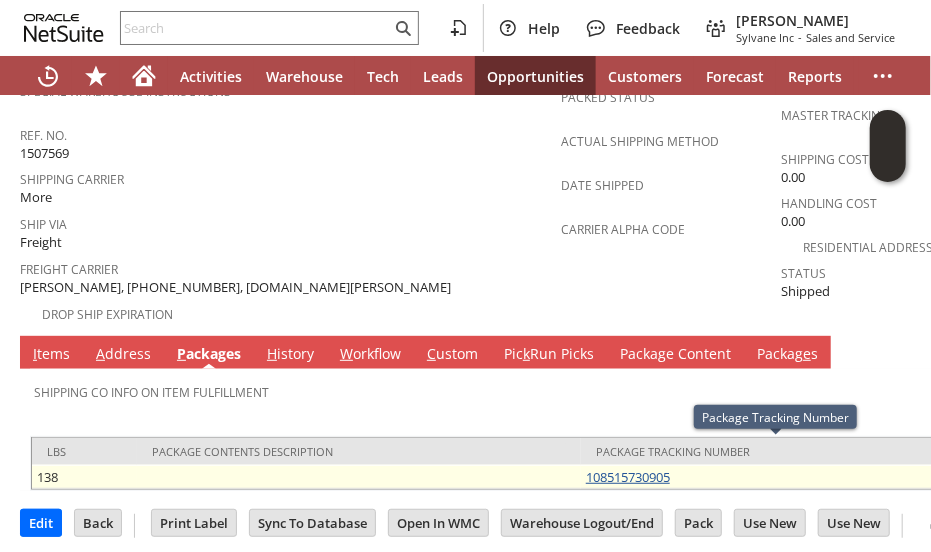 click on "108515730905" at bounding box center (628, 477) 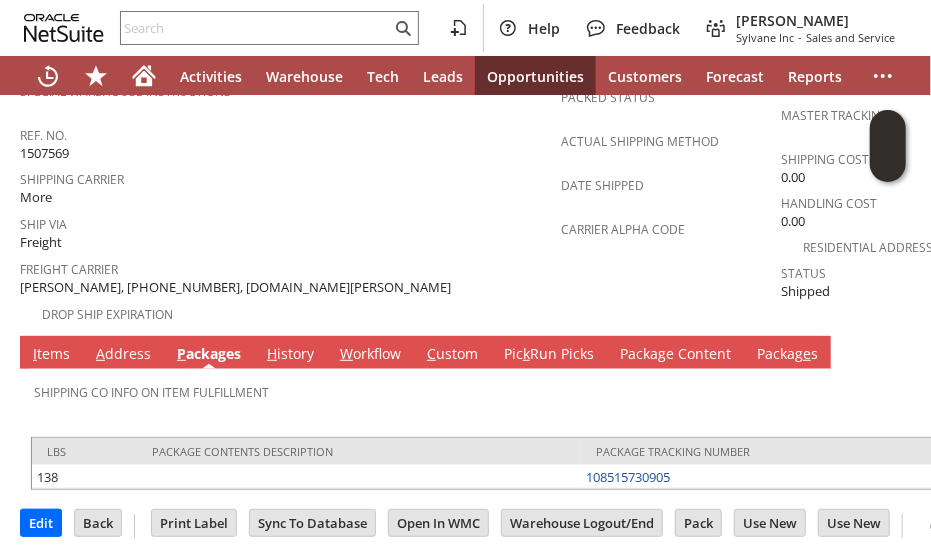 click on "Freight Carrier" at bounding box center (285, 266) 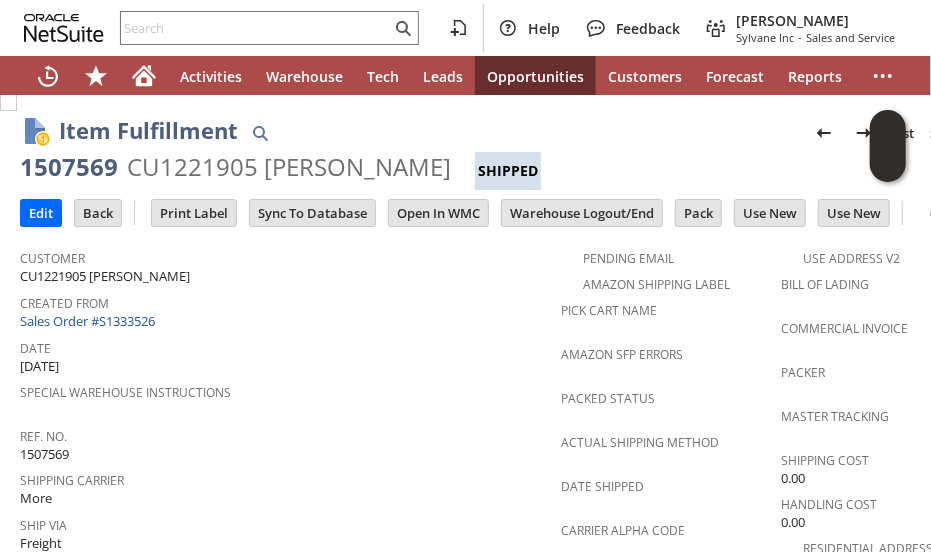 scroll, scrollTop: 0, scrollLeft: 0, axis: both 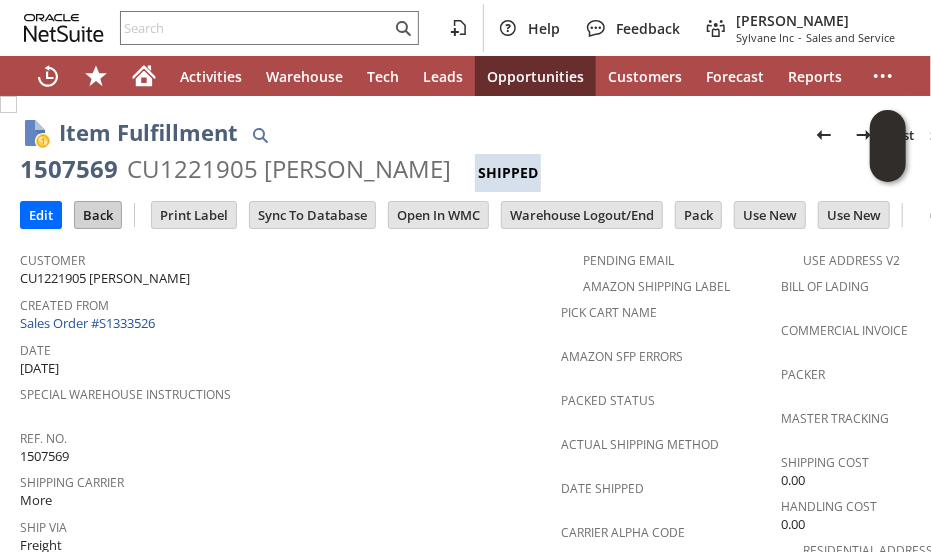 click on "Back" at bounding box center (98, 215) 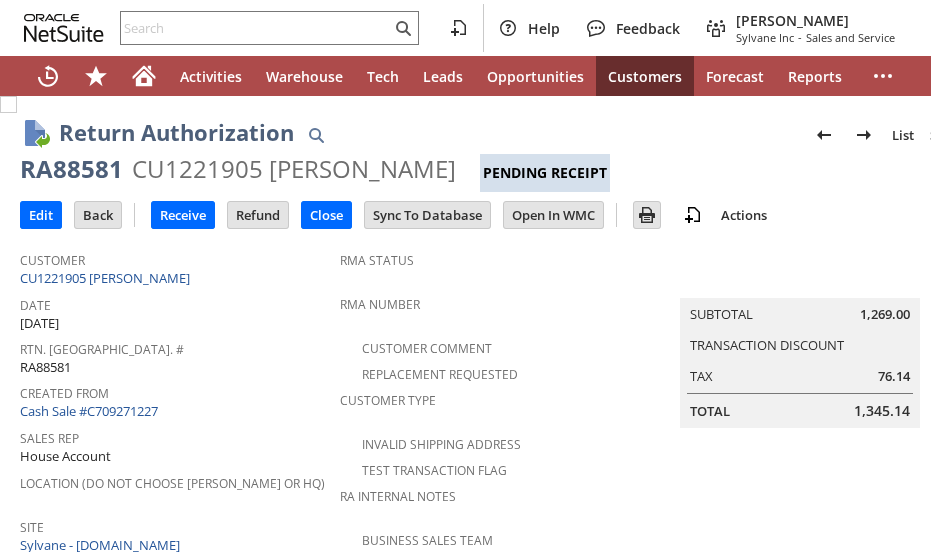scroll, scrollTop: 0, scrollLeft: 0, axis: both 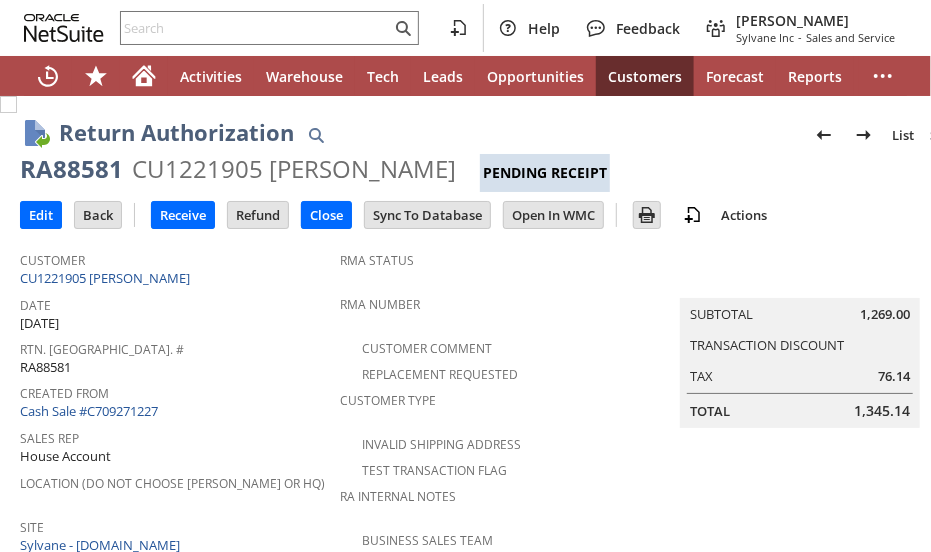 click on "Rtn. [GEOGRAPHIC_DATA]. #" at bounding box center (175, 346) 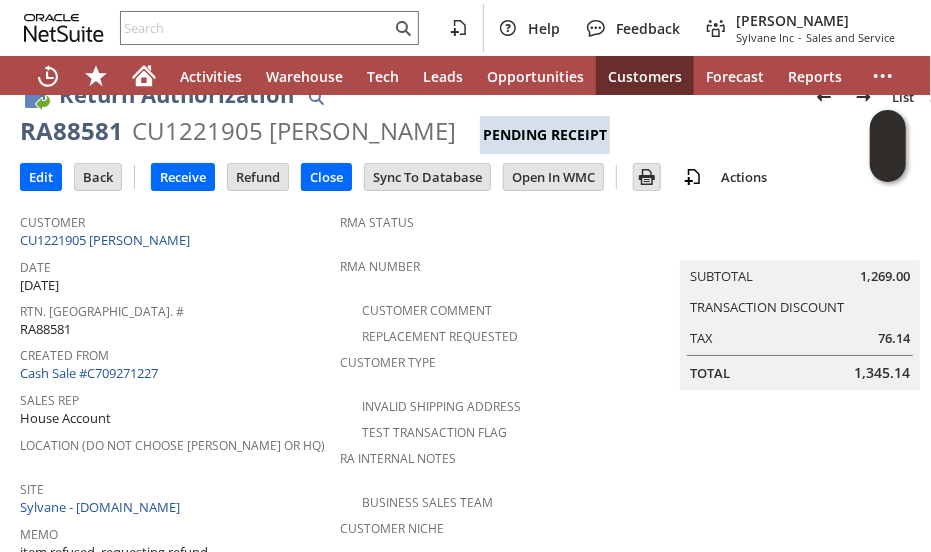 click on "Customer
CU1221905 [PERSON_NAME]
Date
[DATE]
[GEOGRAPHIC_DATA]. [GEOGRAPHIC_DATA]. #
RA88581
Created From
Cash Sale #C709271227
Sales Rep
House Account
Location (Do Not Choose [PERSON_NAME] or HQ)
Site
Sylvane - [DOMAIN_NAME]
Memo
item refused, requesting refund
Reason For Return
No longer needed/wanted
Order Amount
Customer Comments / Special Instructions
PO #
Customer Phone
[PHONE_NUMBER]
Department" at bounding box center (180, 573) 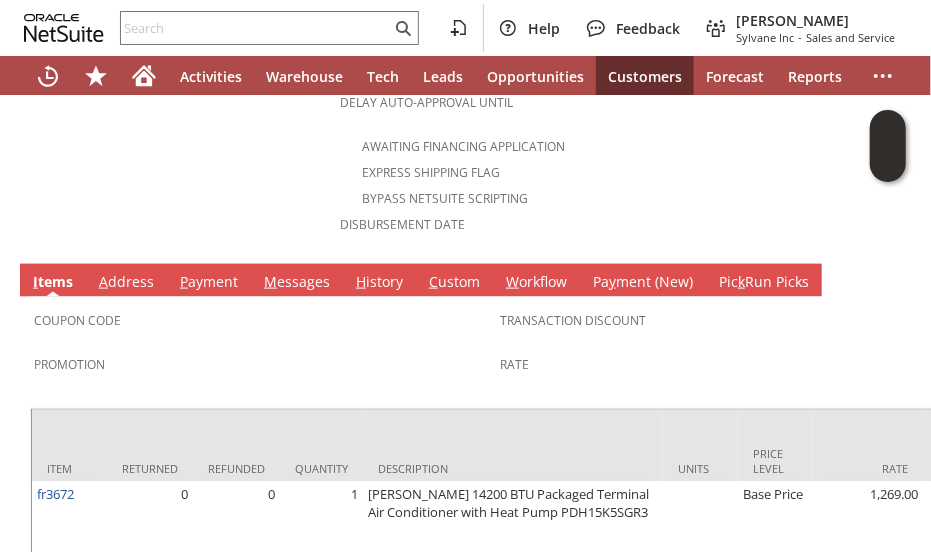 scroll, scrollTop: 960, scrollLeft: 0, axis: vertical 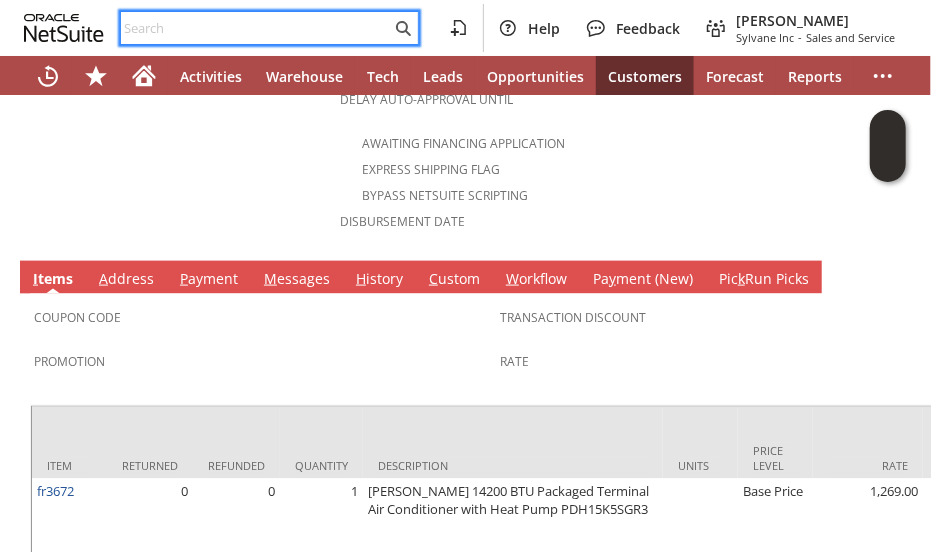 click at bounding box center [256, 28] 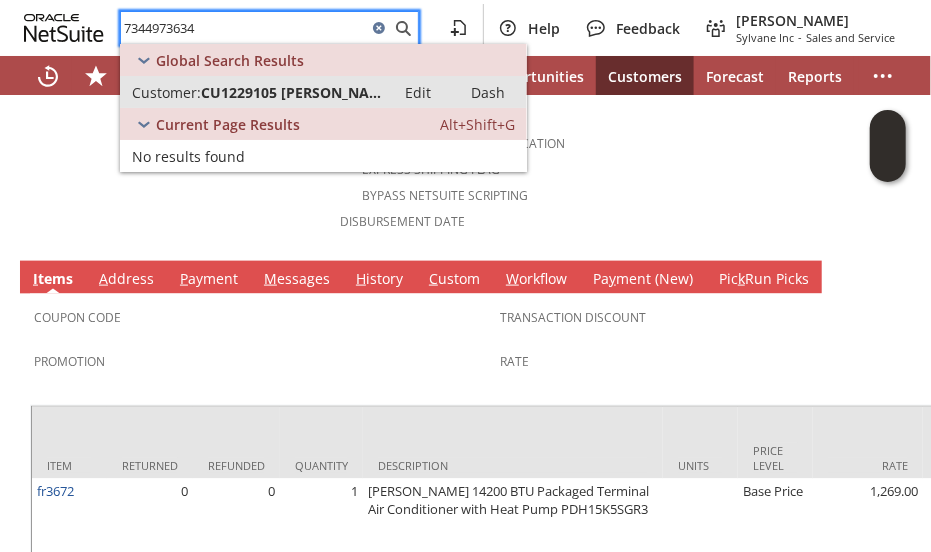 type on "7344973634" 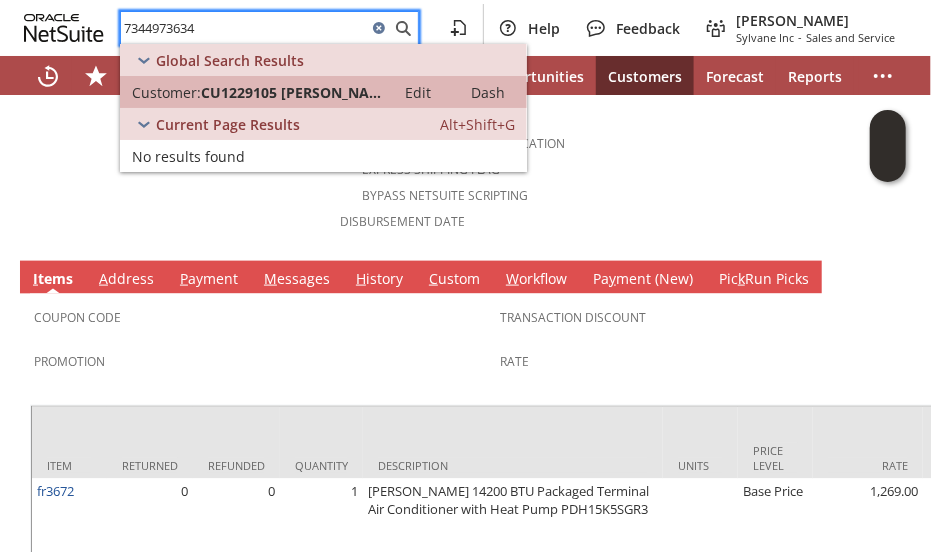 click on "Customer:" at bounding box center [166, 92] 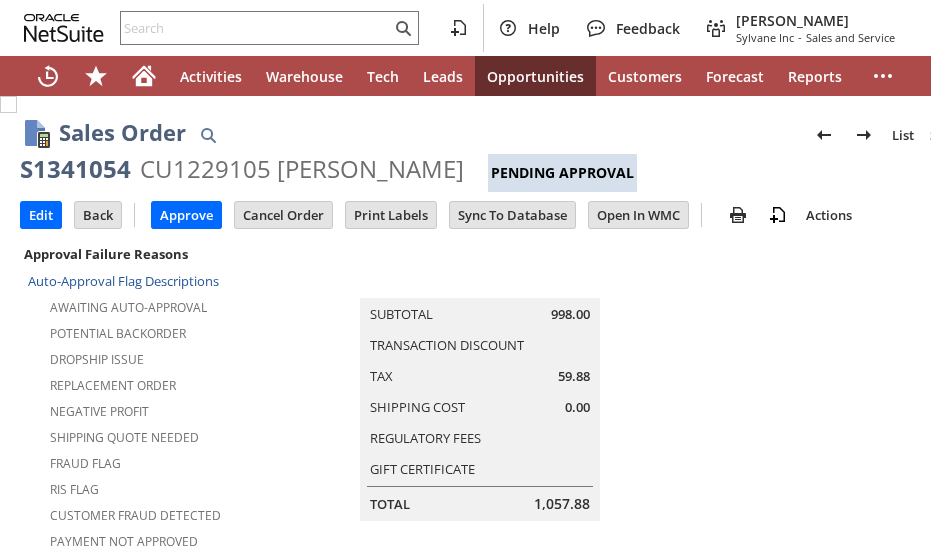 scroll, scrollTop: 0, scrollLeft: 0, axis: both 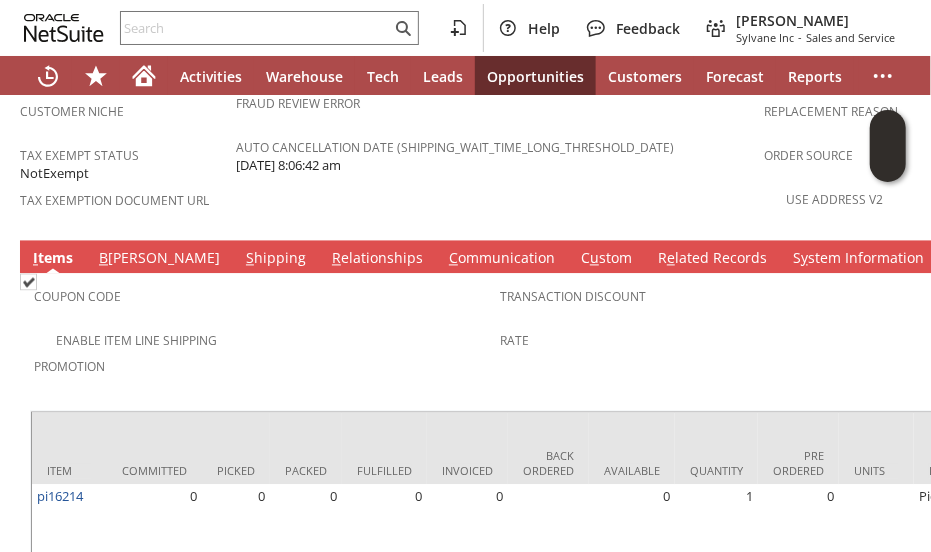 click on "Coupon Code
Enable Item Line Shipping
Promotion" at bounding box center [267, 337] 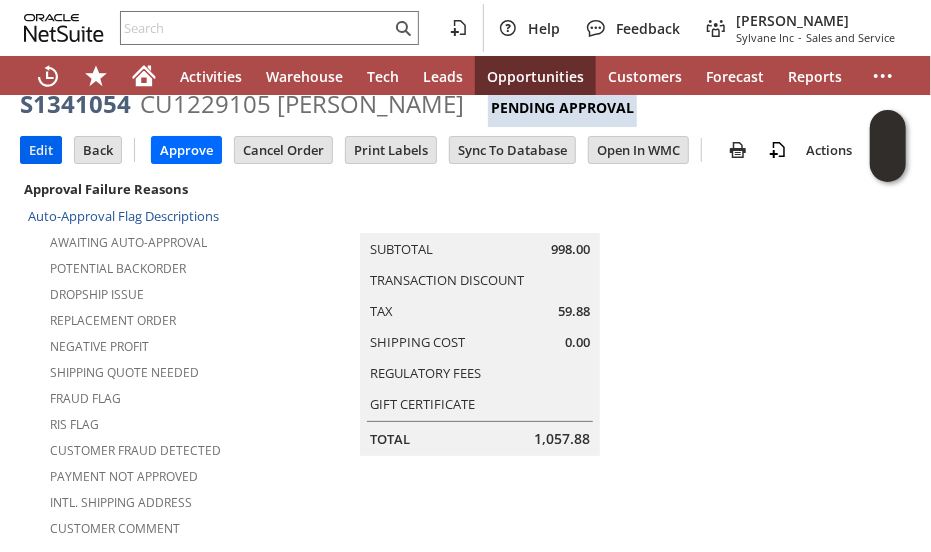 scroll, scrollTop: 48, scrollLeft: 0, axis: vertical 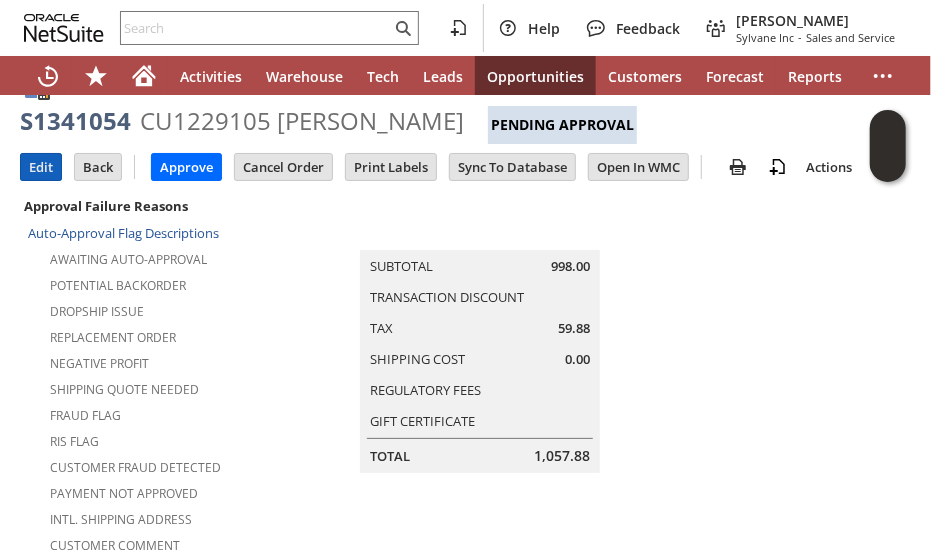 click on "Edit" at bounding box center (41, 167) 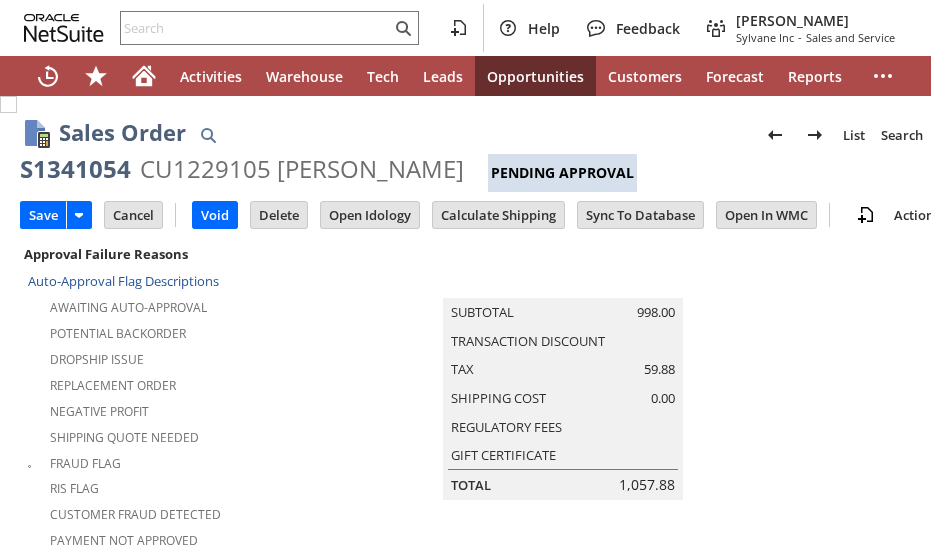 click on "Summary
Subtotal
998.00
Transaction Discount
Tax
59.88
Shipping Cost
0.00
Regulatory Fees
Gift Certificate
Total
1,057.88" at bounding box center [582, 370] 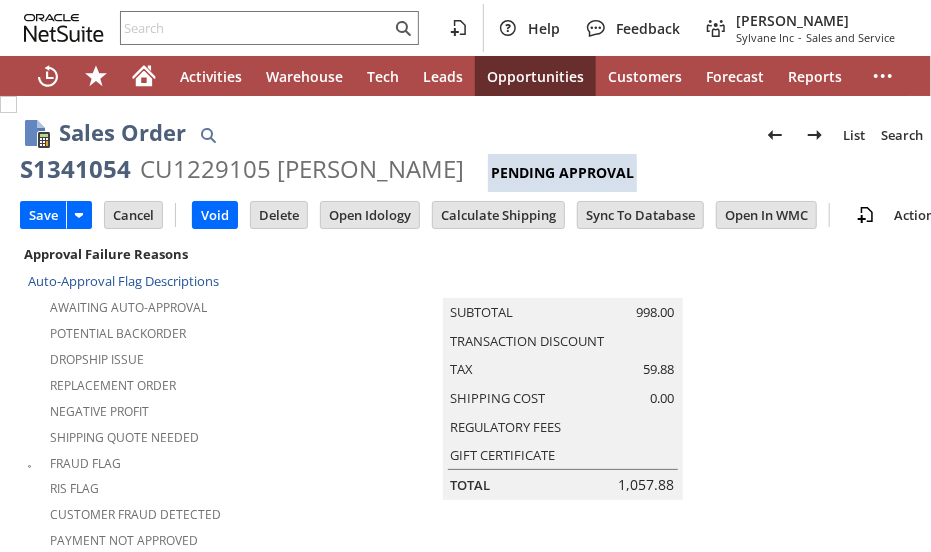 click on "Summary
Subtotal
998.00
Transaction Discount
Tax
59.88
Shipping Cost
0.00
Regulatory Fees
Gift Certificate
Total
1,057.88" at bounding box center (582, 370) 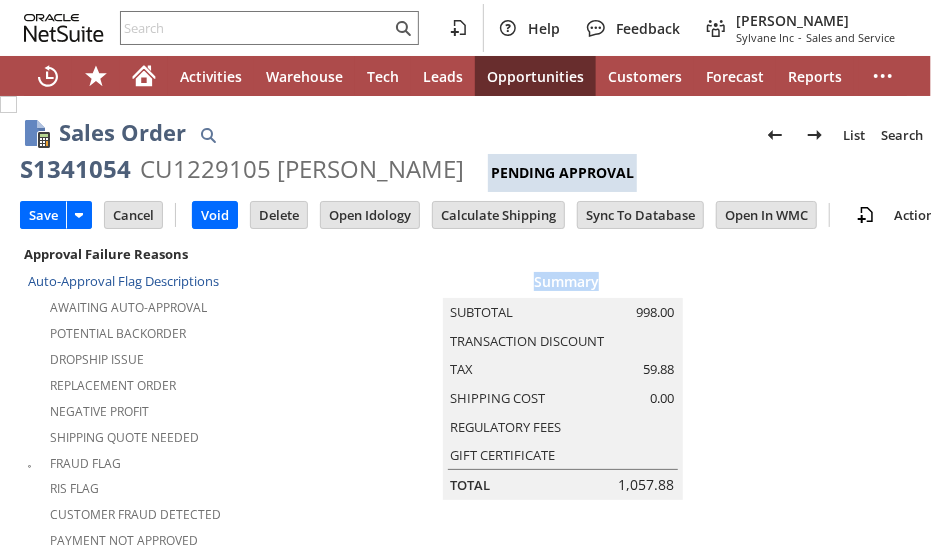click on "Summary
Subtotal
998.00
Transaction Discount
Tax
59.88
Shipping Cost
0.00
Regulatory Fees
Gift Certificate
Total
1,057.88" at bounding box center [582, 370] 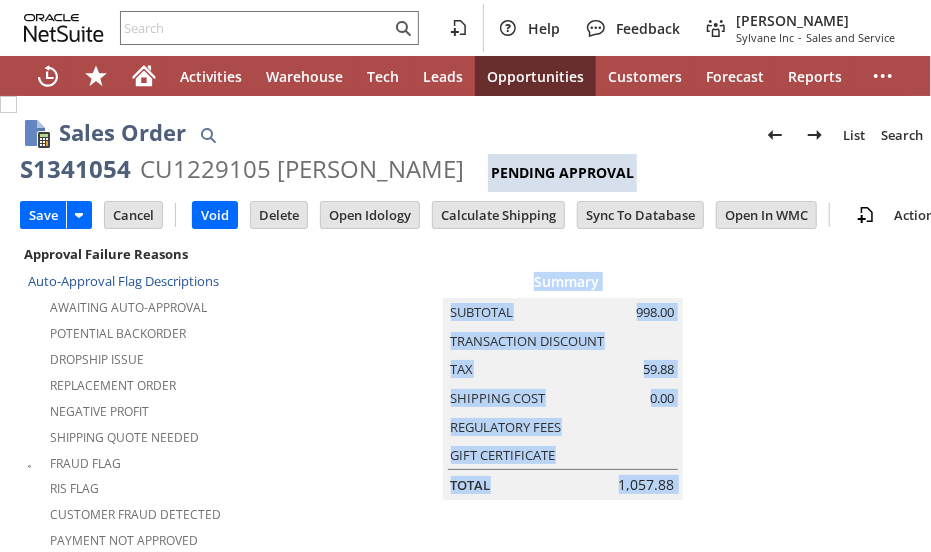 click on "Summary
Subtotal
998.00
Transaction Discount
Tax
59.88
Shipping Cost
0.00
Regulatory Fees
Gift Certificate
Total
1,057.88" at bounding box center (582, 370) 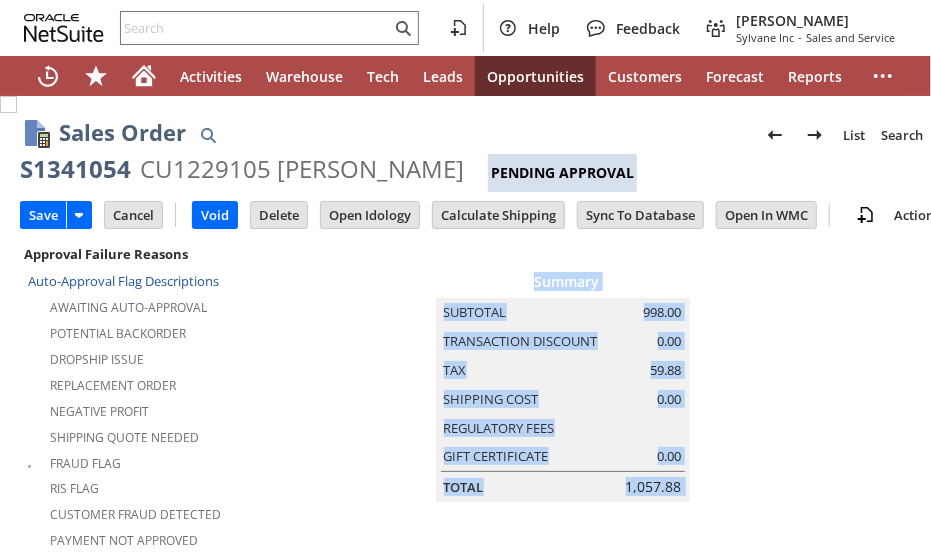 click on "Summary
Subtotal
998.00
Transaction Discount
0.00
Tax
59.88
Shipping Cost
0.00
Regulatory Fees
Gift Certificate
0.00
Total
1,057.88" at bounding box center (582, 371) 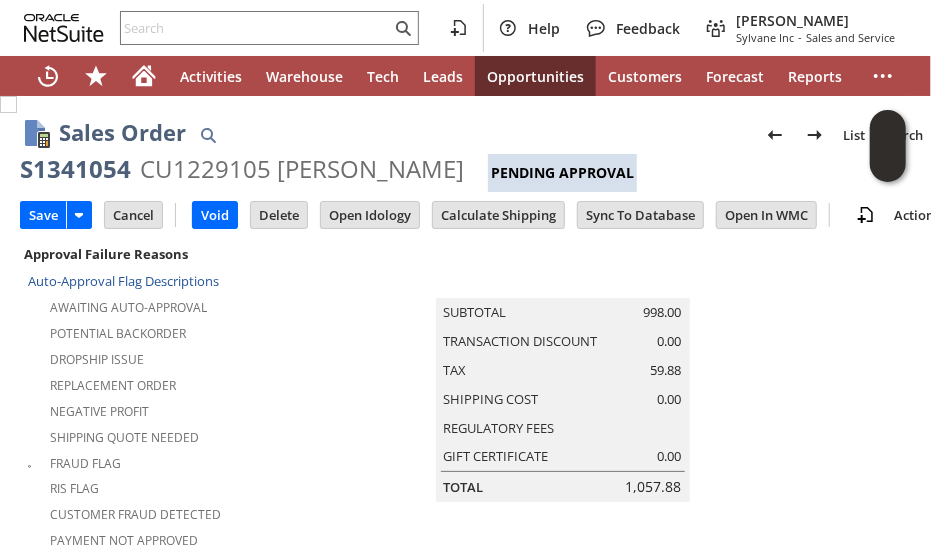 type on "Intelligent Recommendations ⁰" 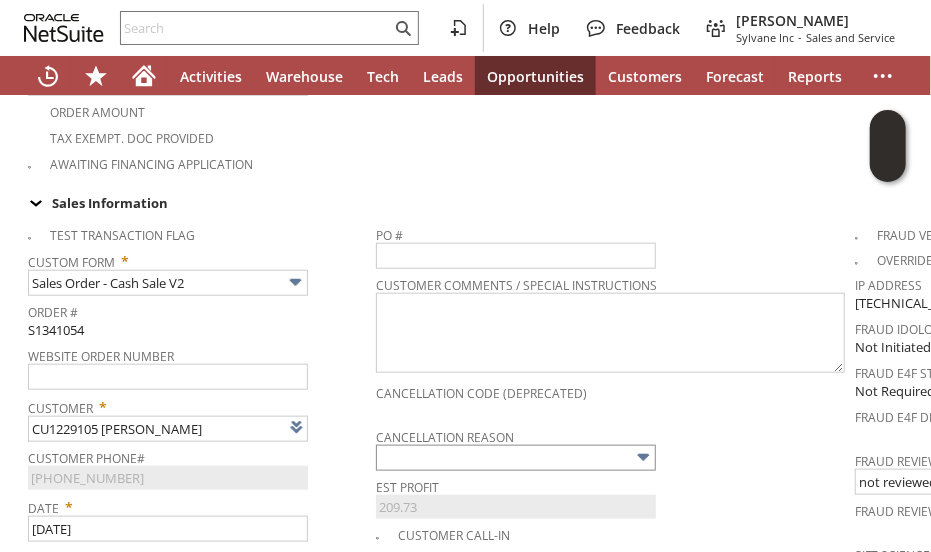 scroll, scrollTop: 680, scrollLeft: 0, axis: vertical 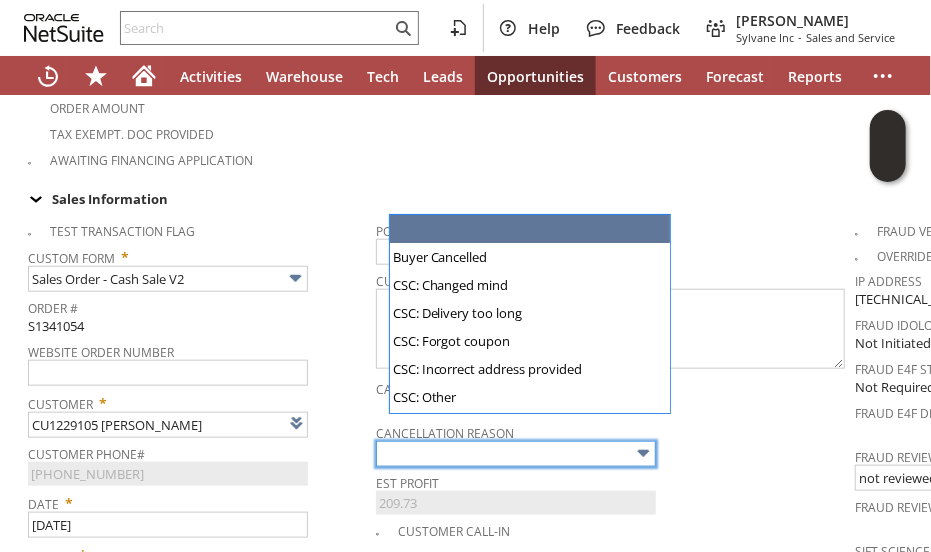 click at bounding box center (516, 454) 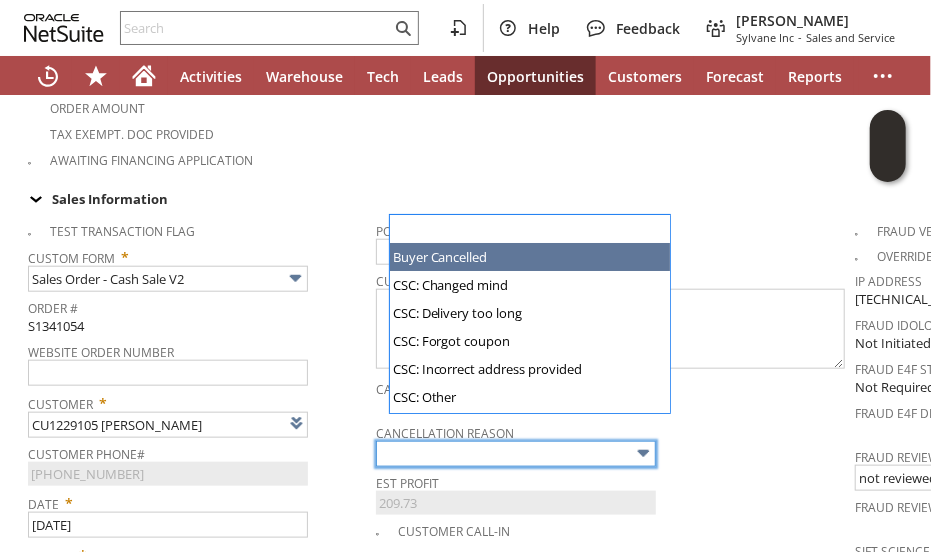 type on "Buyer Cancelled" 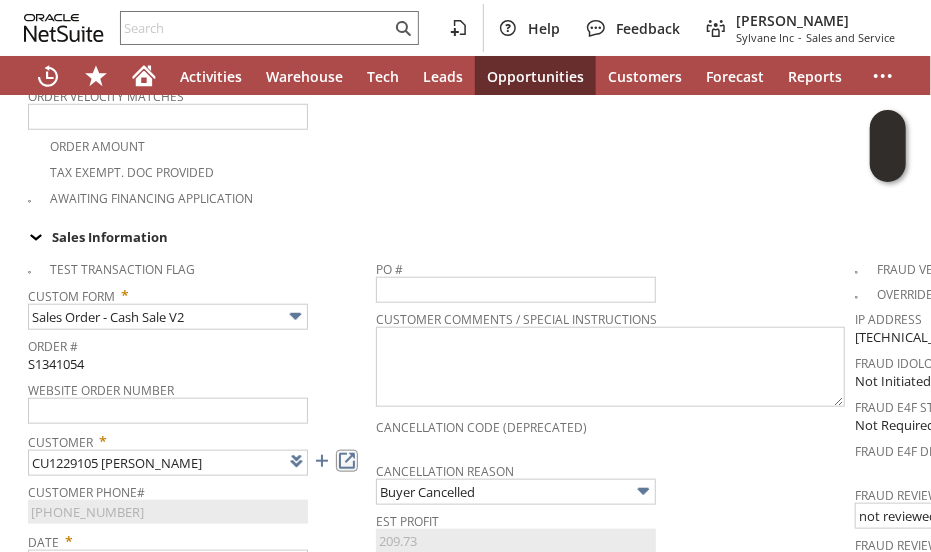 click on "Test Transaction Flag
Custom Form
*
Sales Order - Cash Sale V2
Order #
S1341054
Website Order Number
Customer
*
CU1229105 Tammi Parran
List  Search
Customer Phone#
(734) 497-3634
Date
*
7/25/2025
Status
*
Pending Approval
Site
*
Sylvane - www.sylvane.com
Created By
Netsuite Bot
How Order Received
*
Website
Memo" at bounding box center (202, 564) 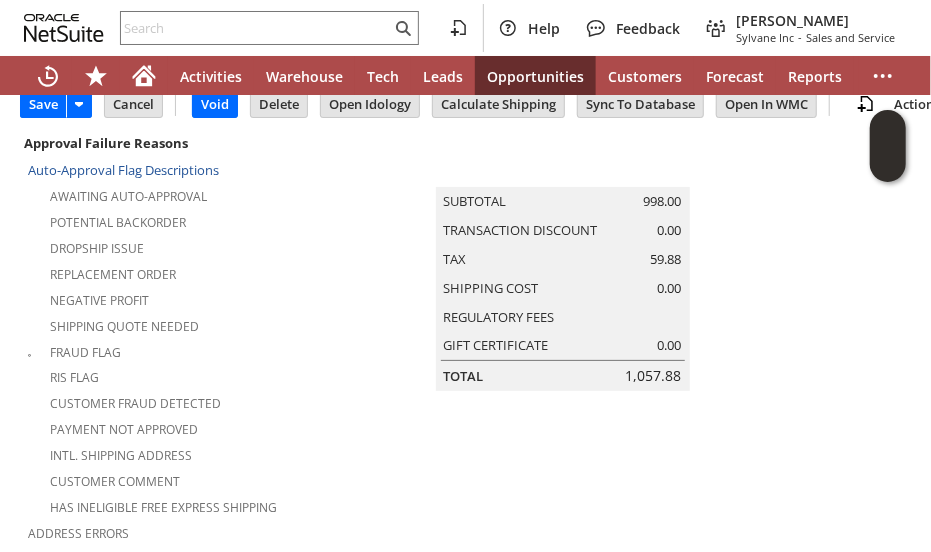 scroll, scrollTop: 0, scrollLeft: 0, axis: both 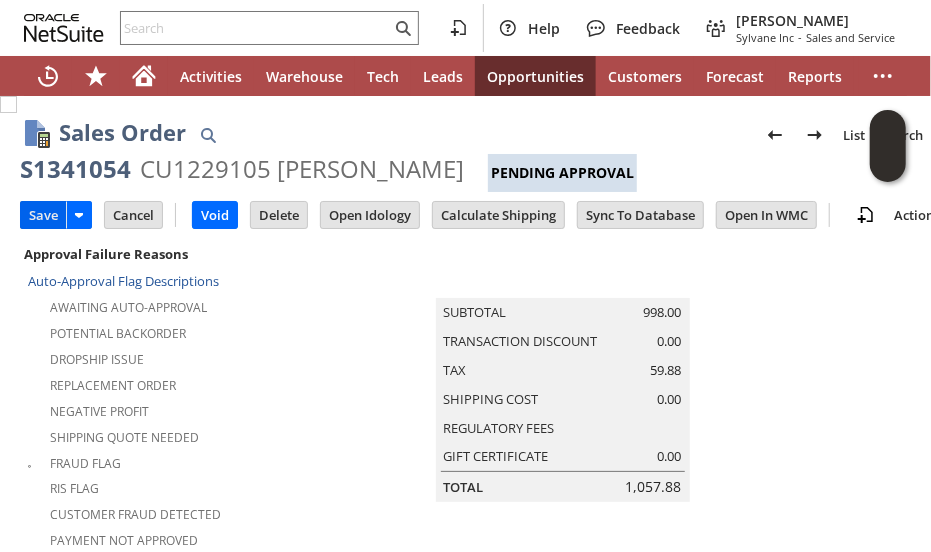 click on "Save" at bounding box center [43, 215] 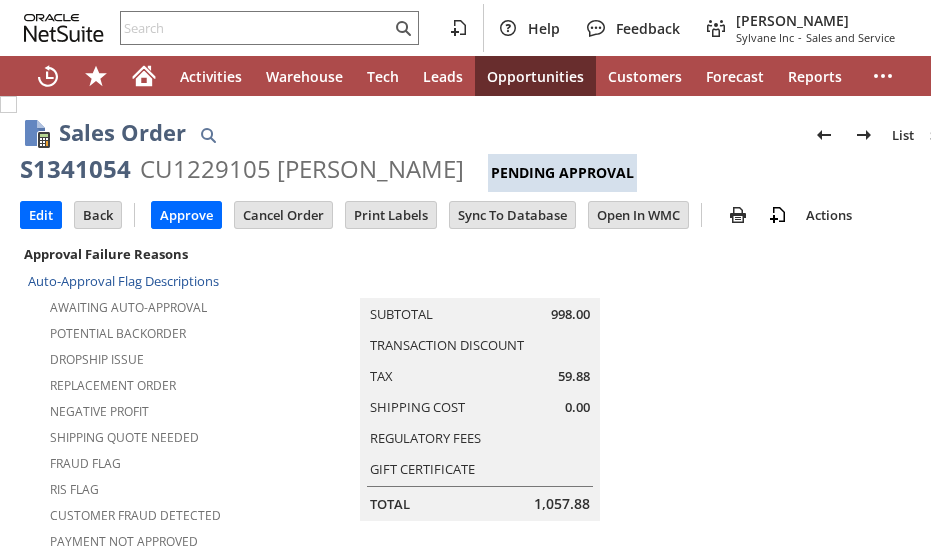 scroll, scrollTop: 0, scrollLeft: 0, axis: both 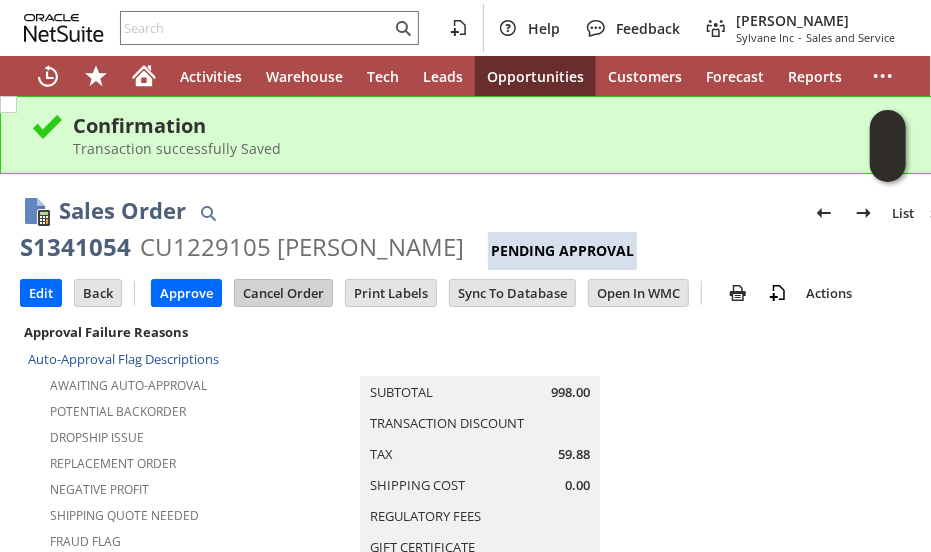 click on "Cancel Order" at bounding box center (283, 293) 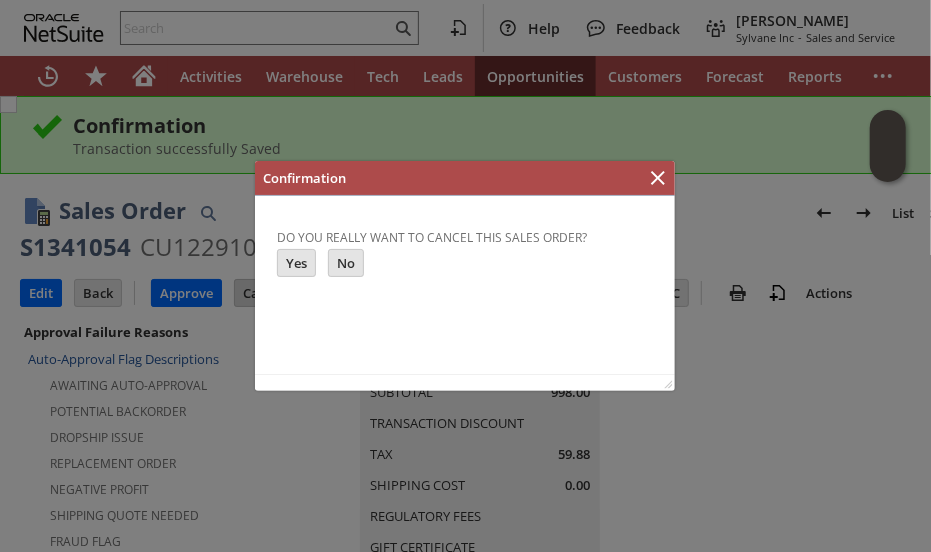scroll, scrollTop: 0, scrollLeft: 0, axis: both 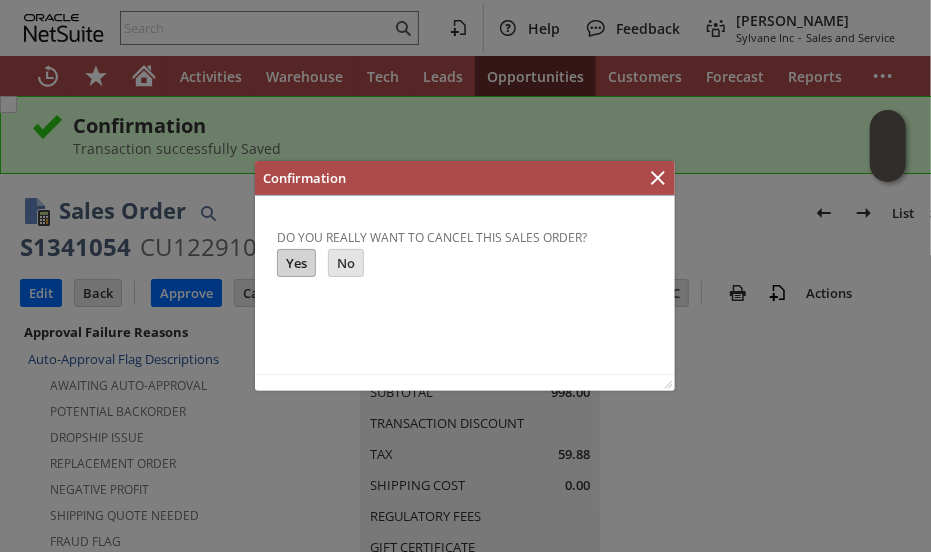 click on "Yes" at bounding box center [295, 262] 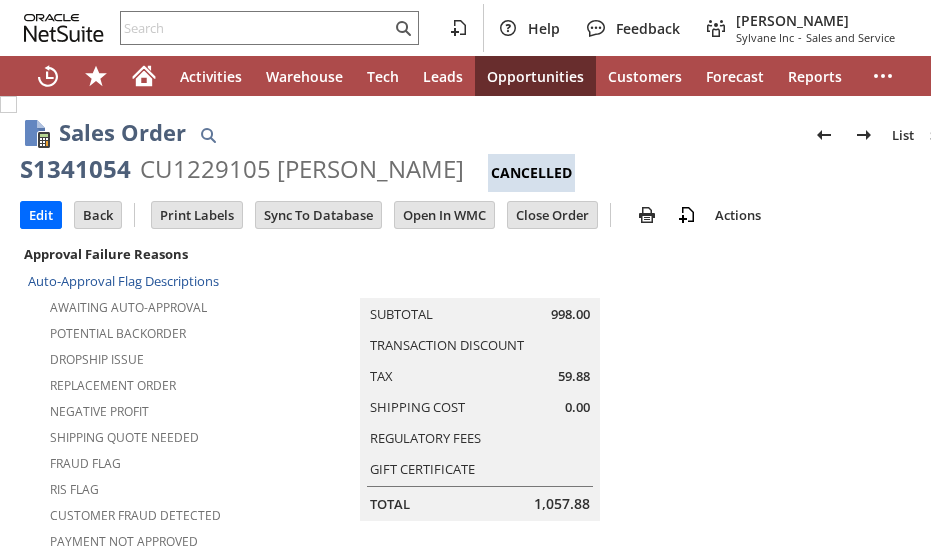 scroll, scrollTop: 0, scrollLeft: 0, axis: both 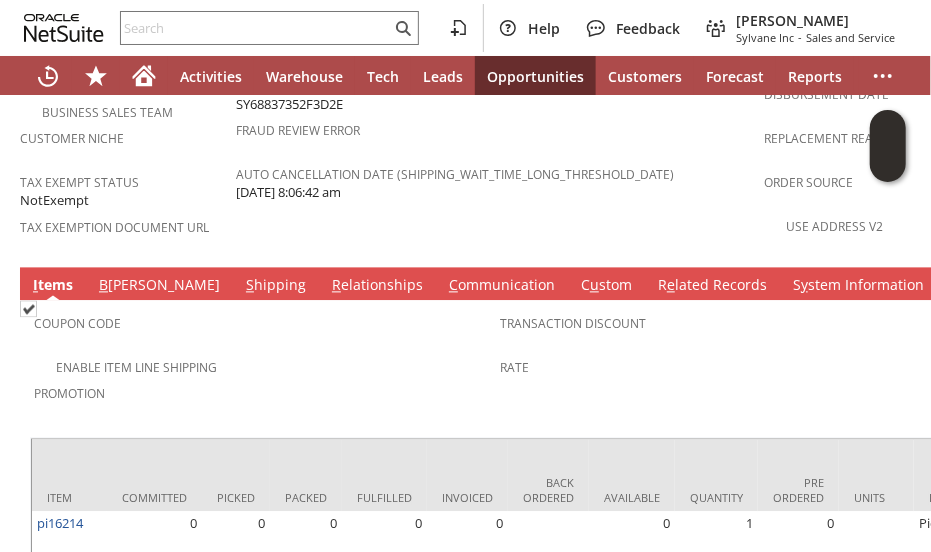 click on "C ommunication" at bounding box center (502, 286) 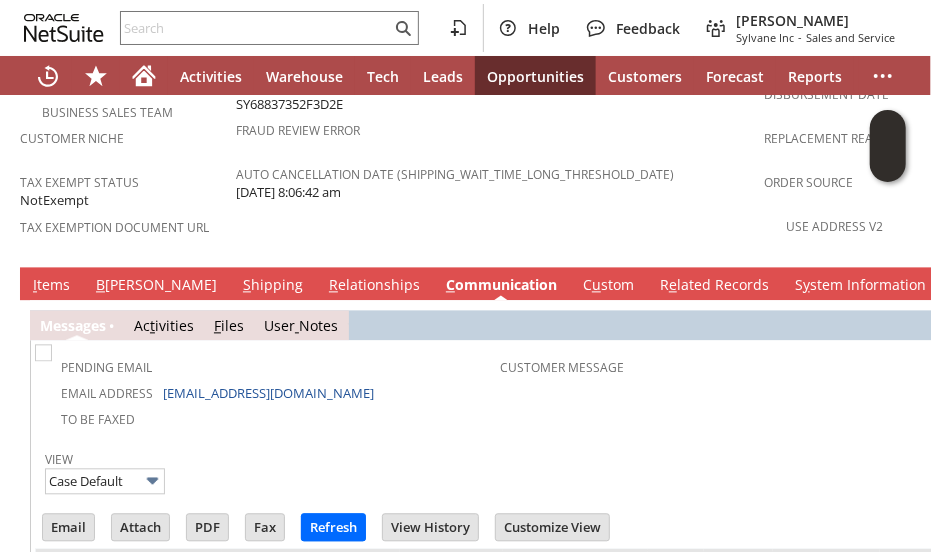 scroll, scrollTop: 0, scrollLeft: 0, axis: both 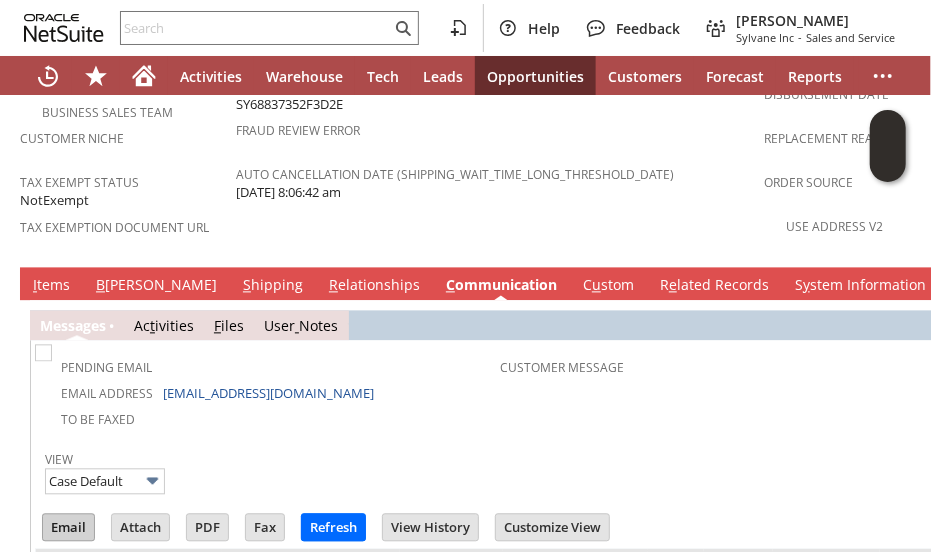 click on "Email" at bounding box center (68, 527) 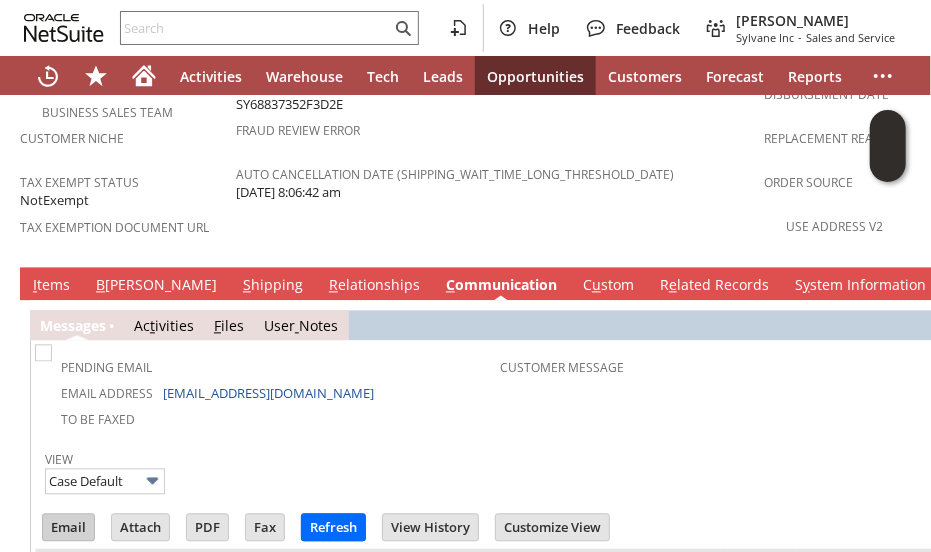 scroll, scrollTop: 0, scrollLeft: 0, axis: both 